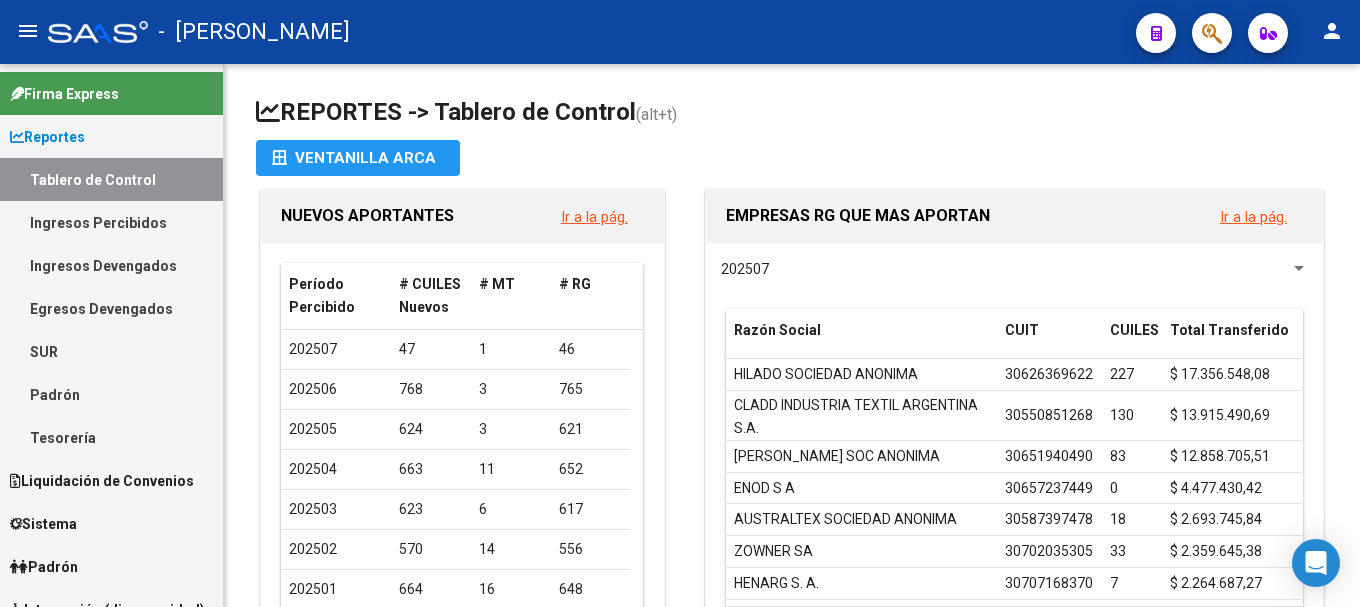scroll, scrollTop: 0, scrollLeft: 0, axis: both 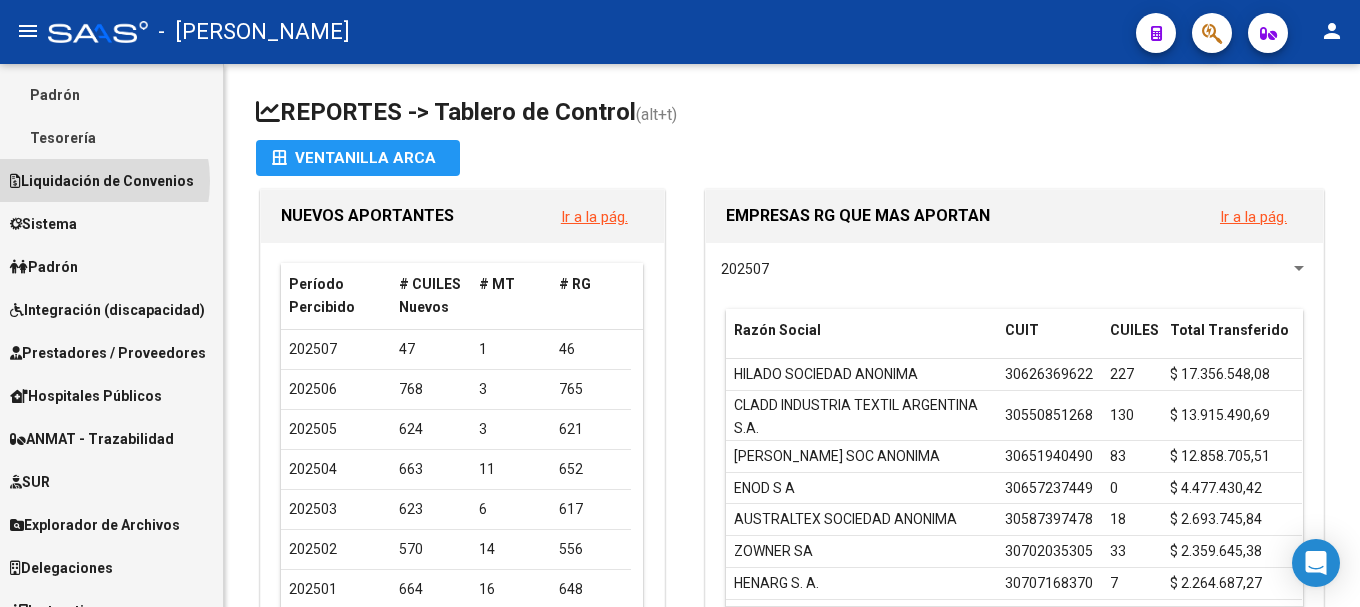 click on "Liquidación de Convenios" at bounding box center (102, 181) 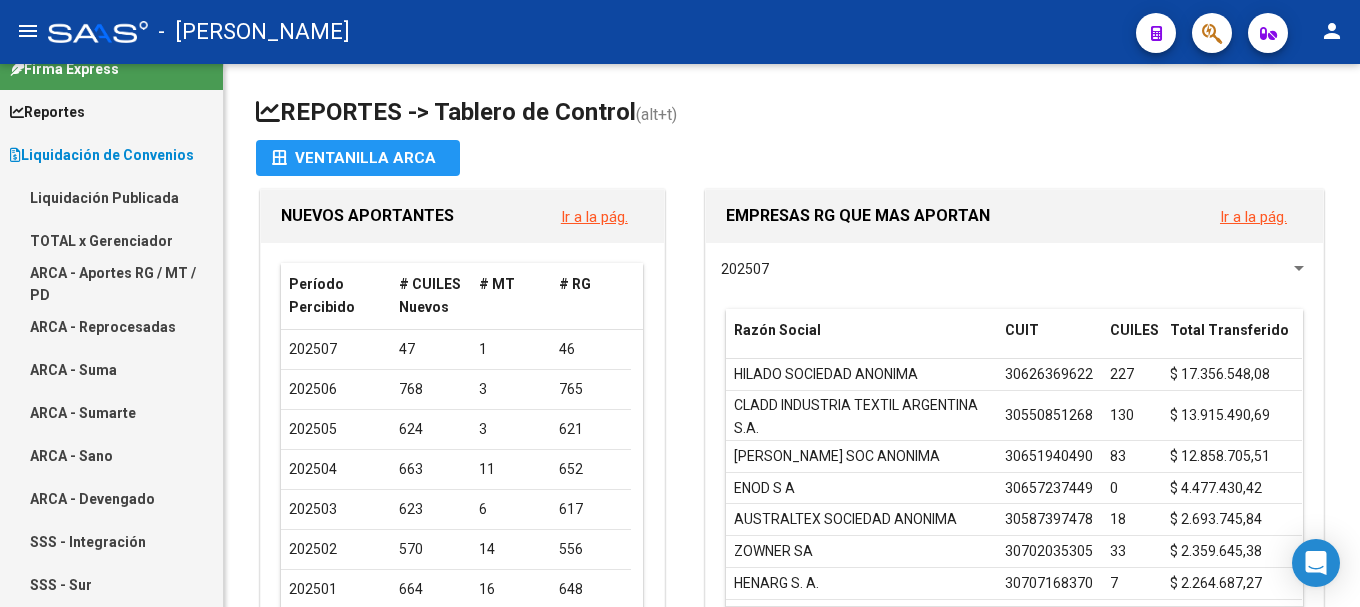 scroll, scrollTop: 0, scrollLeft: 0, axis: both 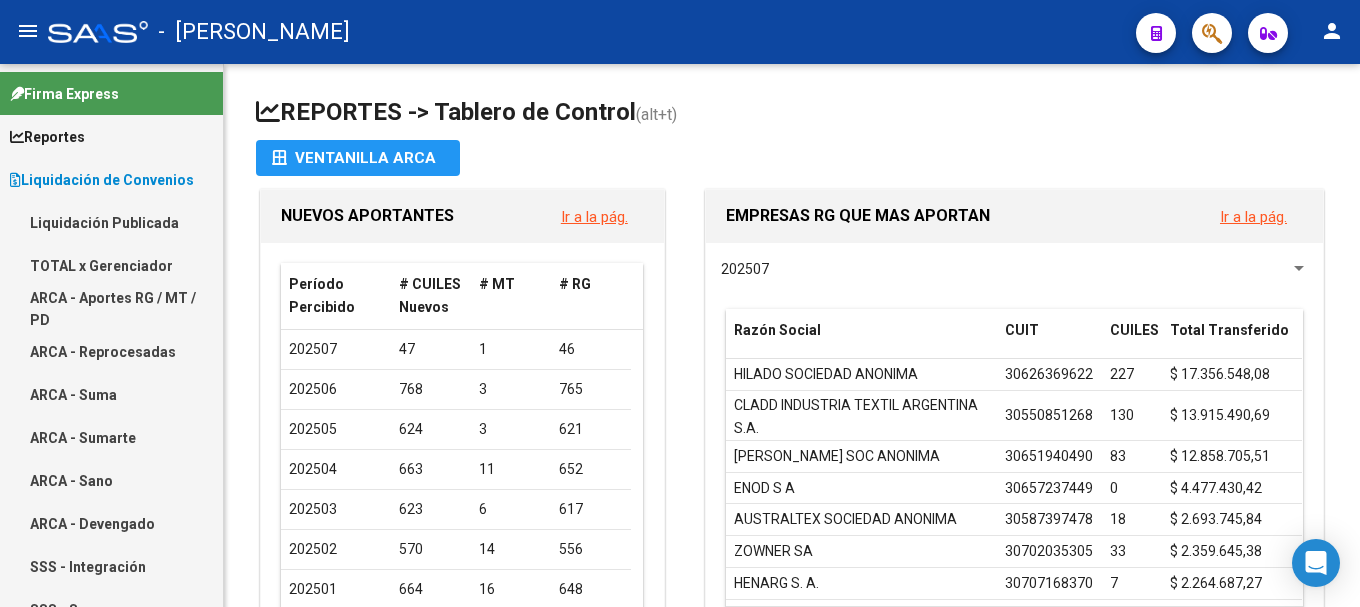 click on "TOTAL x Gerenciador" at bounding box center [111, 265] 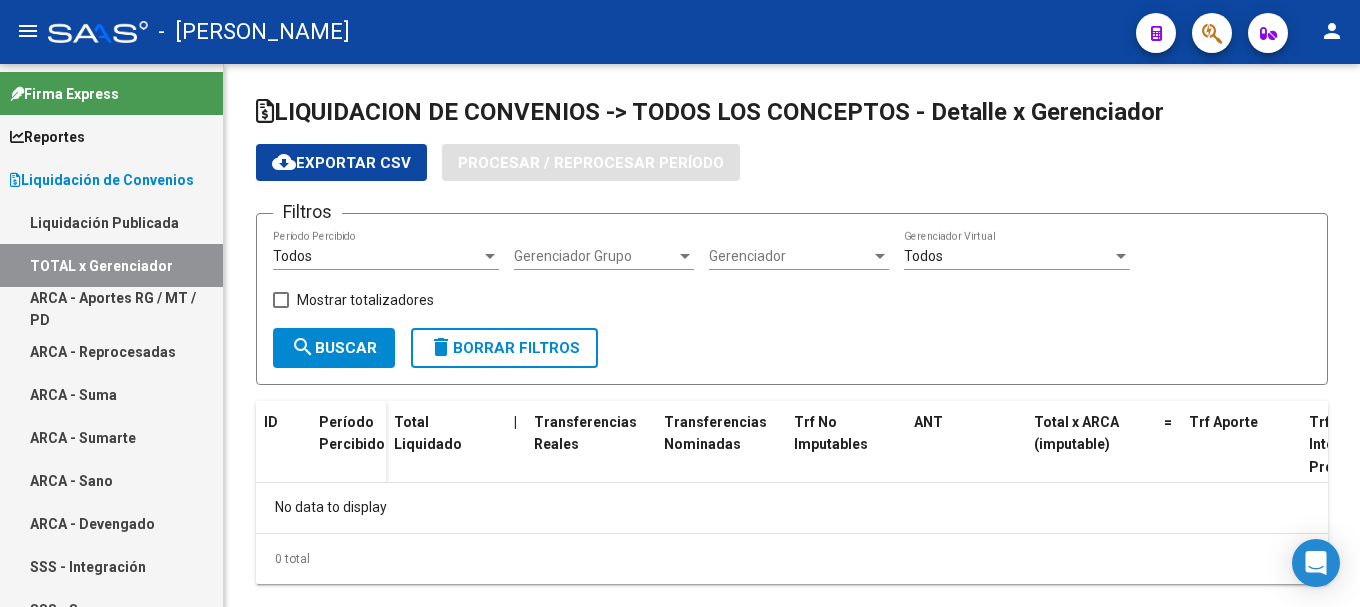 checkbox on "true" 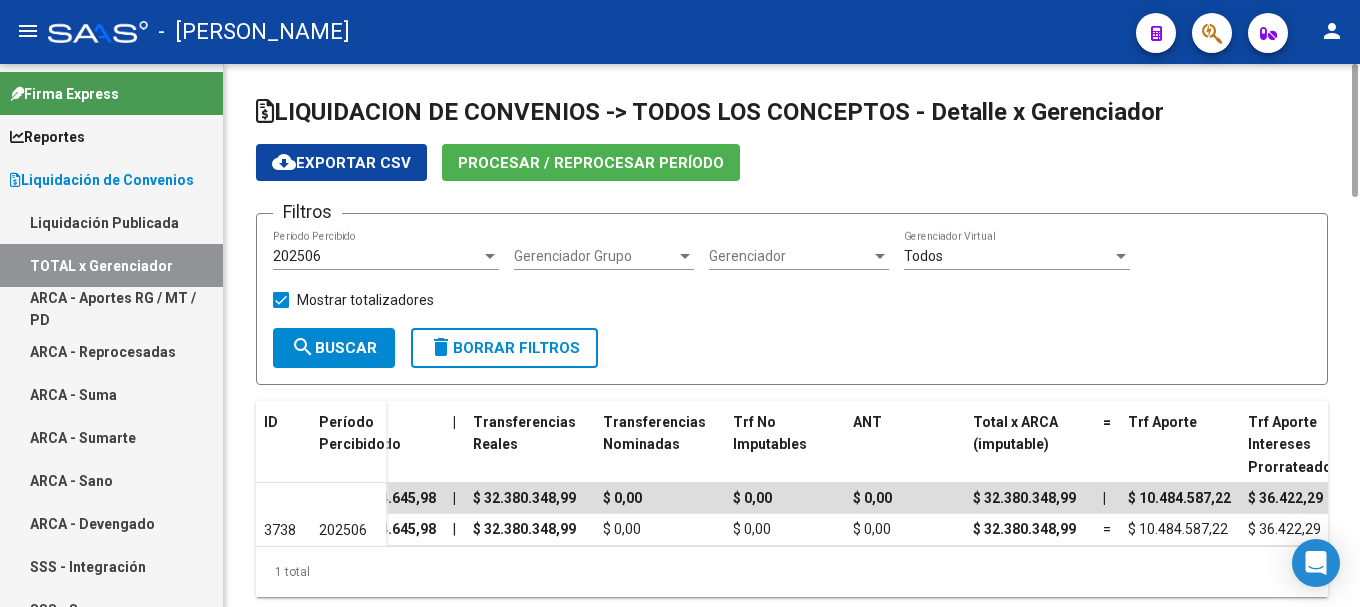 scroll, scrollTop: 0, scrollLeft: 65, axis: horizontal 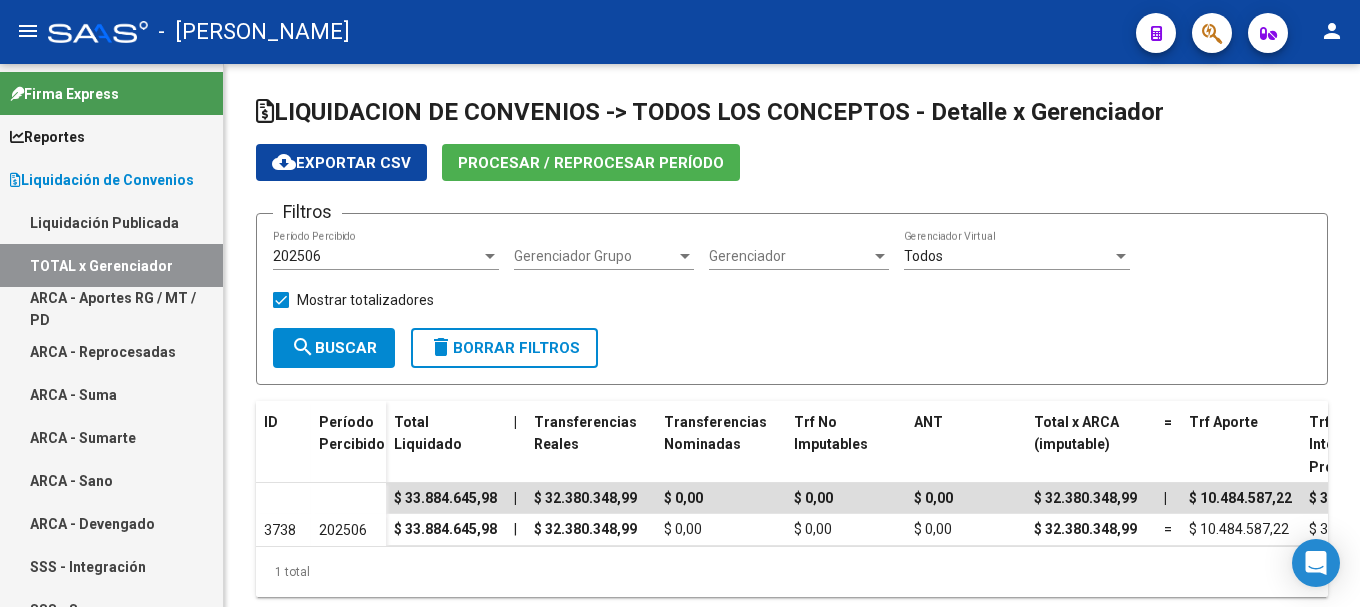 click on "ARCA - Aportes RG / MT / PD" at bounding box center [111, 308] 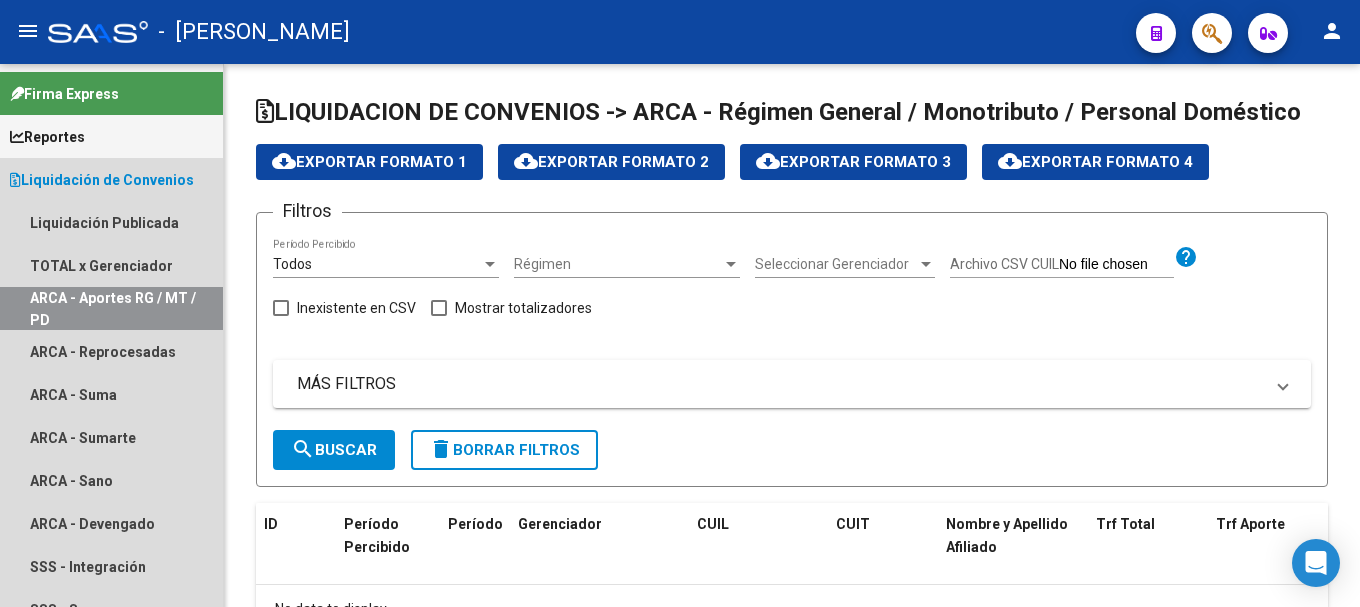 click on "ARCA - Aportes RG / MT / PD" at bounding box center [111, 308] 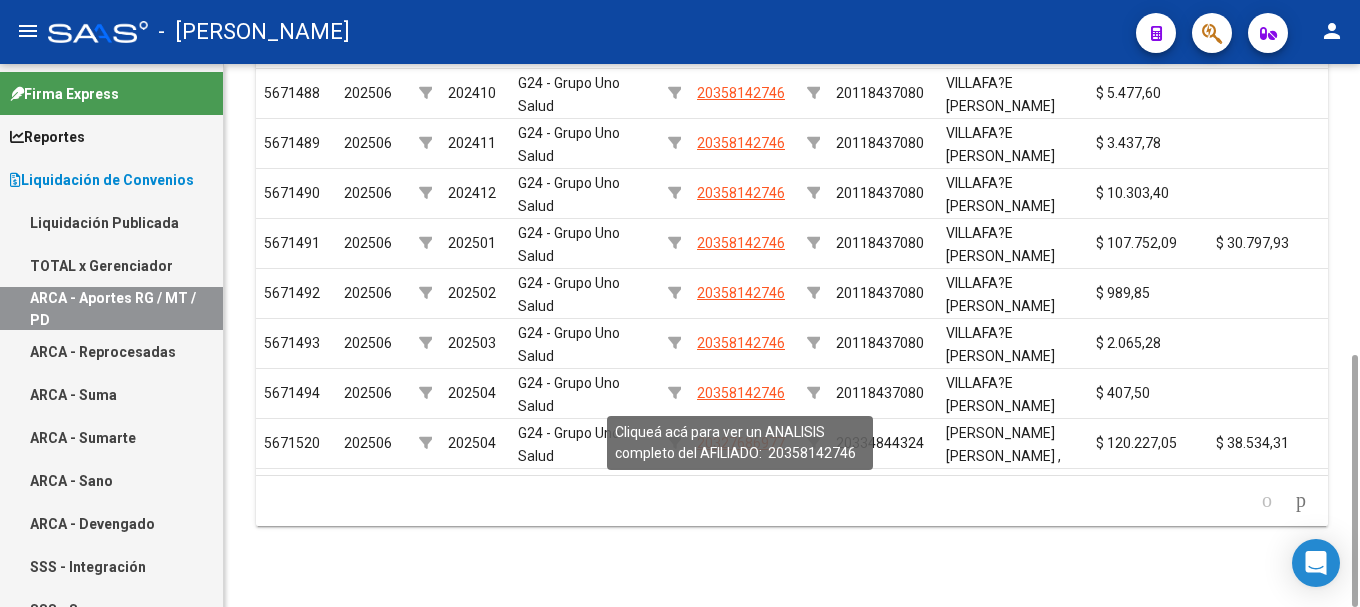 scroll, scrollTop: 0, scrollLeft: 0, axis: both 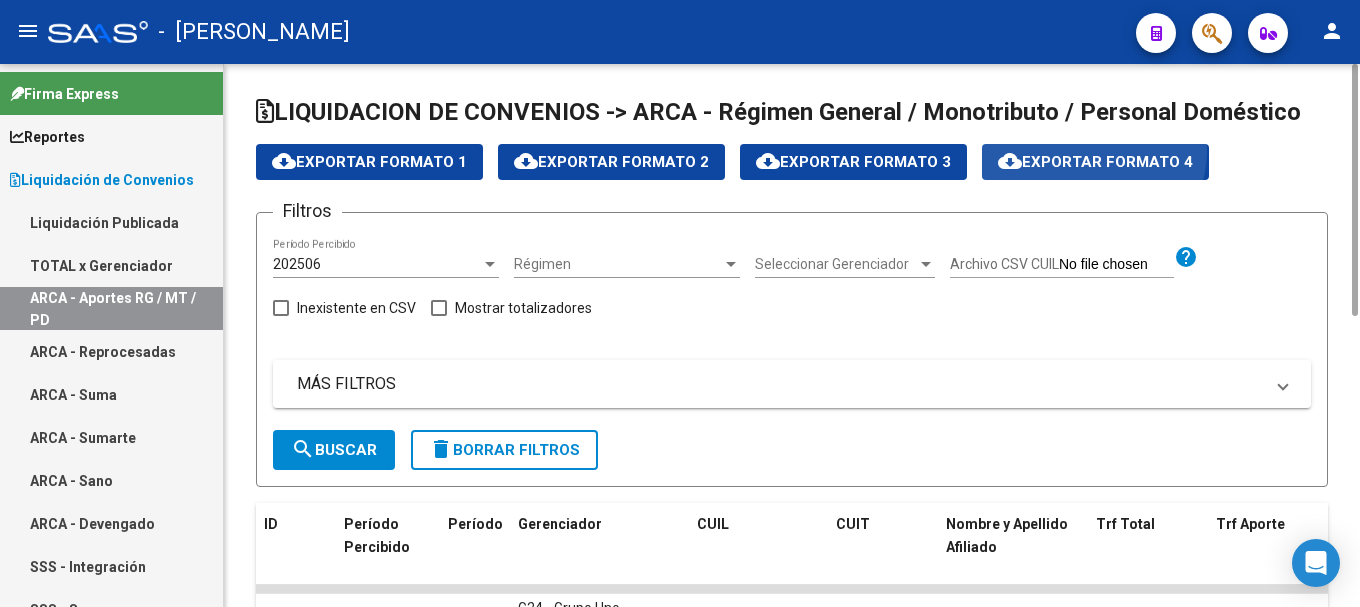 click on "cloud_download  Exportar Formato 4" 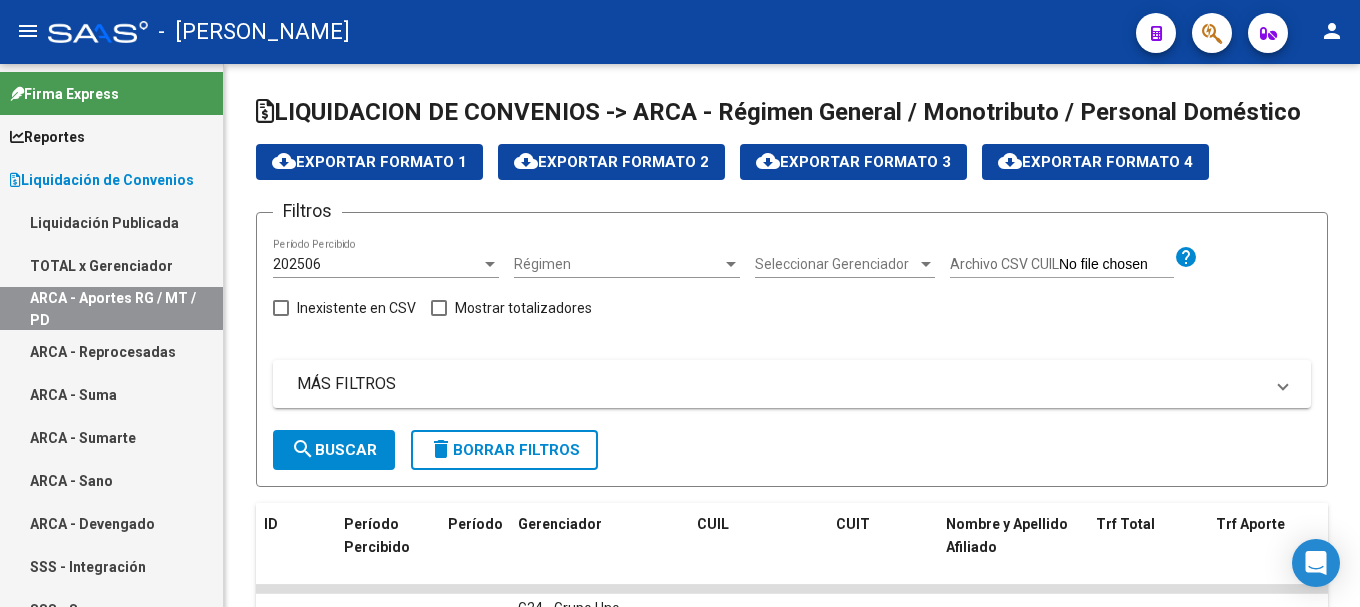 click on "ARCA - Suma" at bounding box center (111, 394) 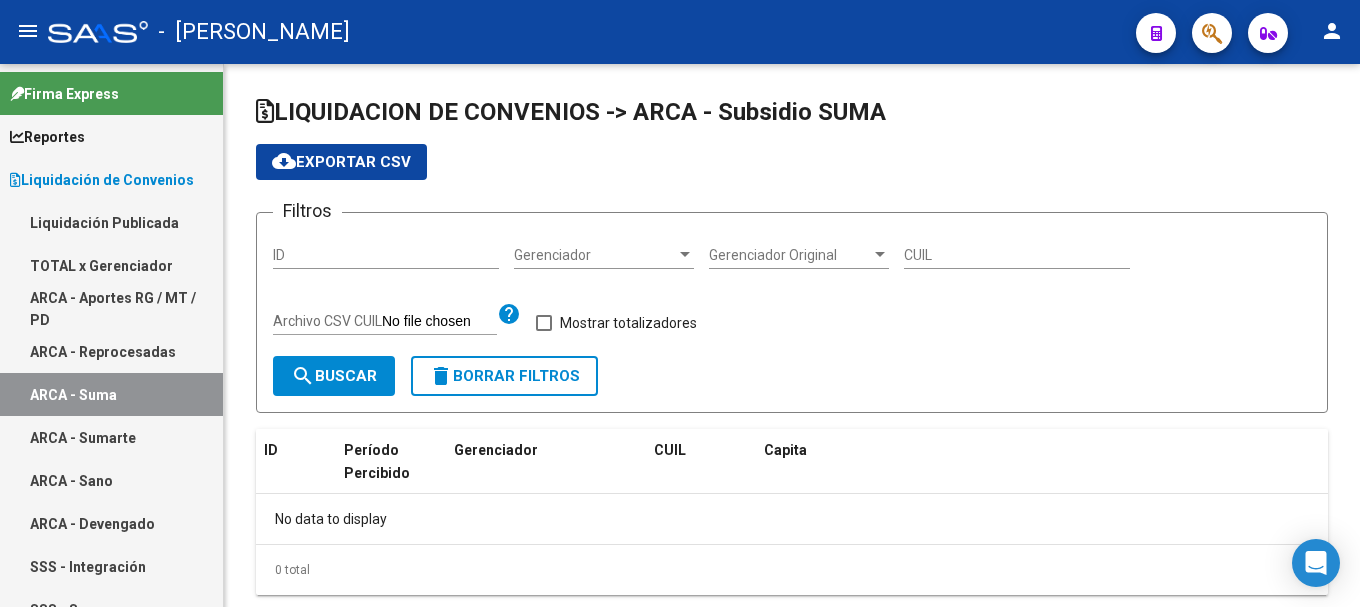 checkbox on "true" 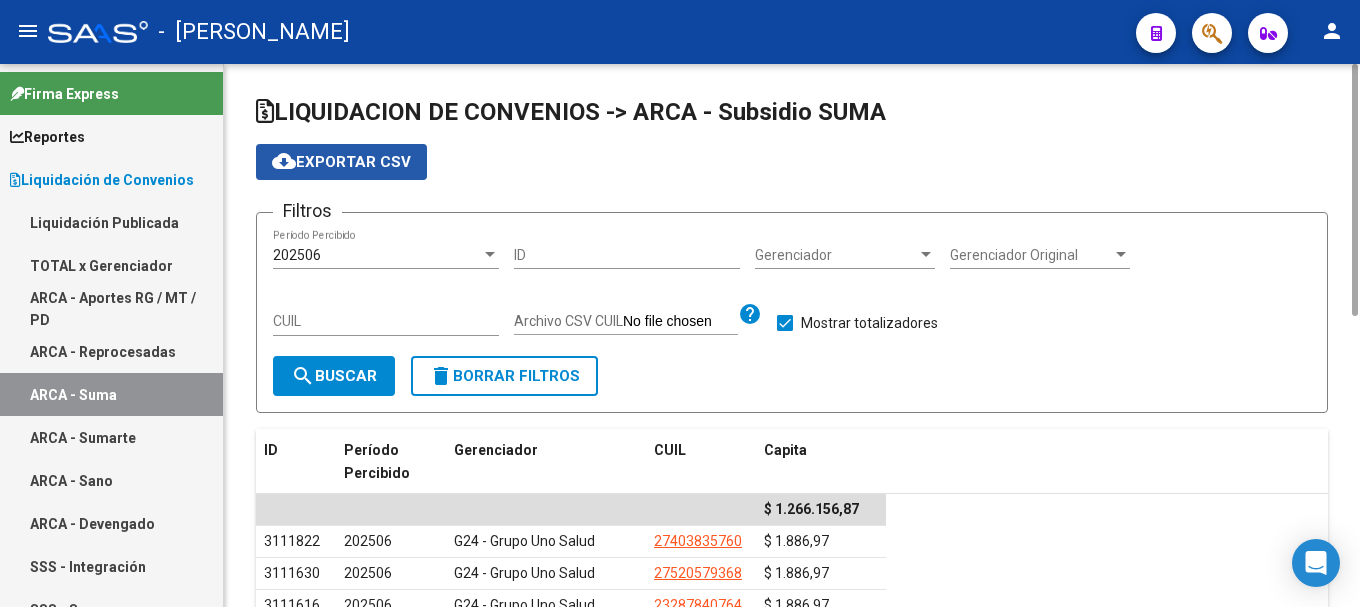 click on "cloud_download  Exportar CSV" 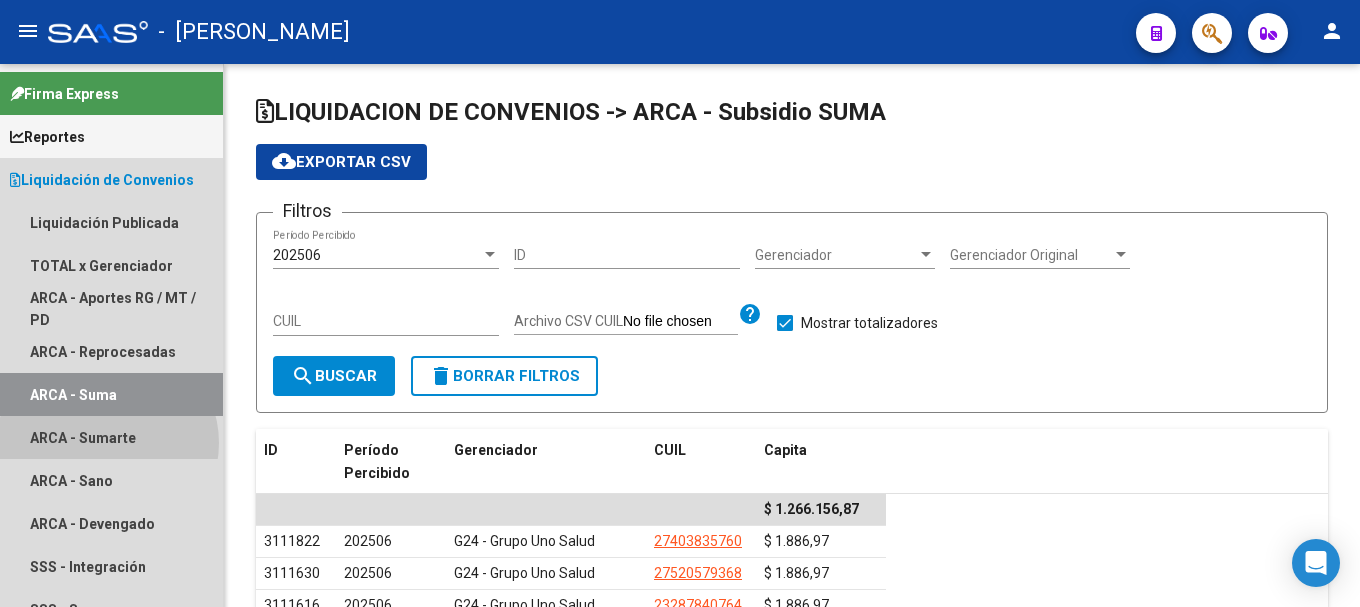 click on "ARCA - Sumarte" at bounding box center (111, 437) 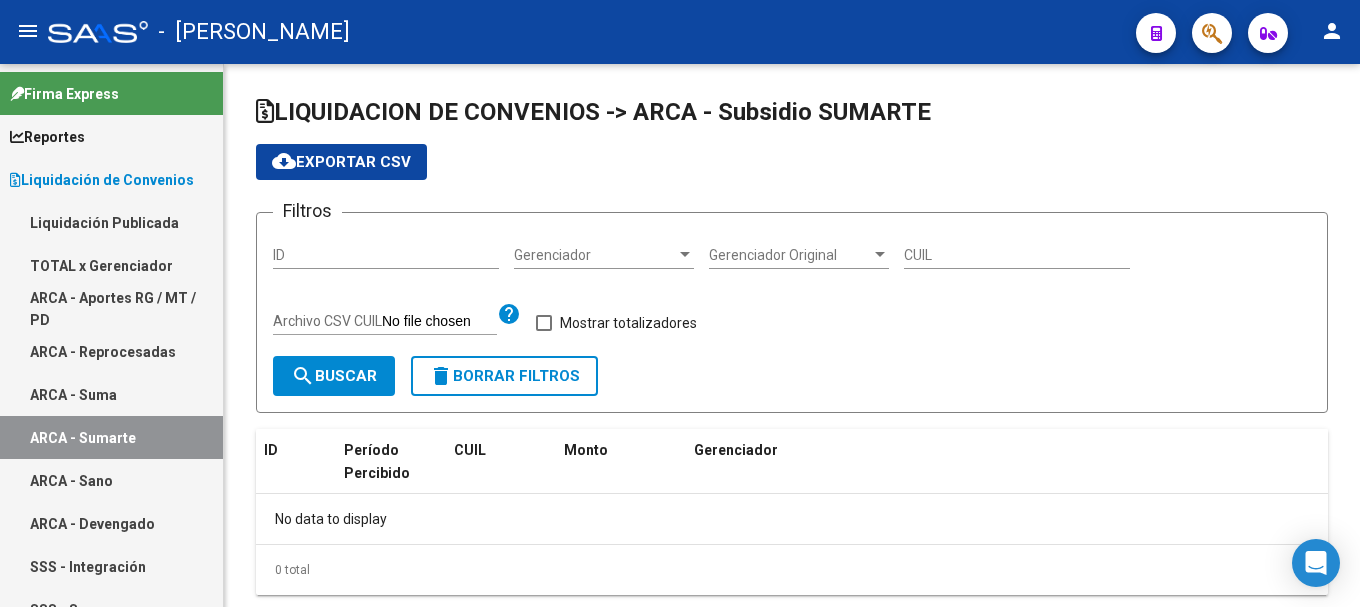 checkbox on "true" 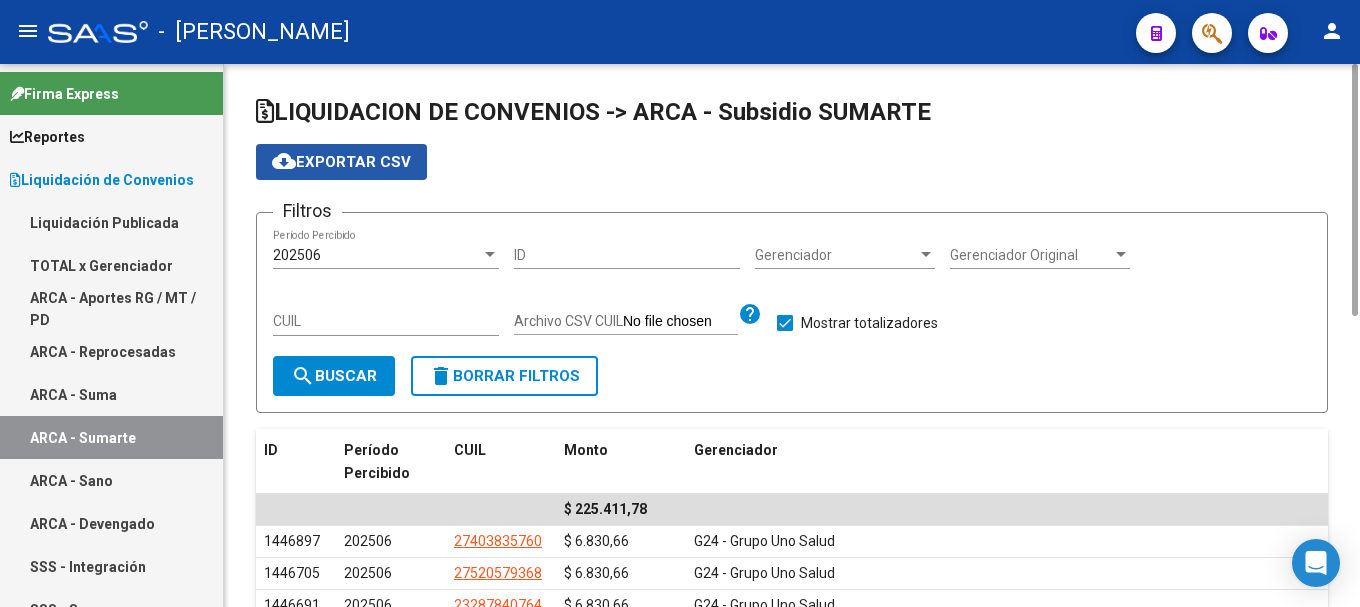 click on "cloud_download  Exportar CSV" 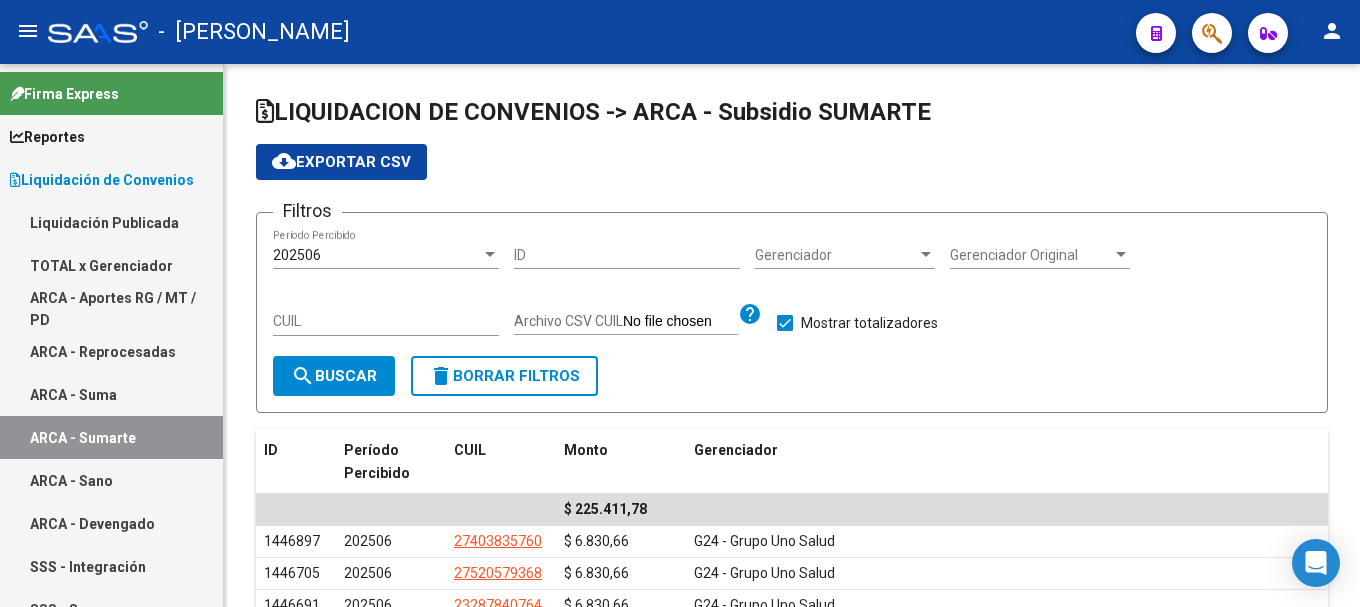 click on "ARCA - Sano" at bounding box center [111, 480] 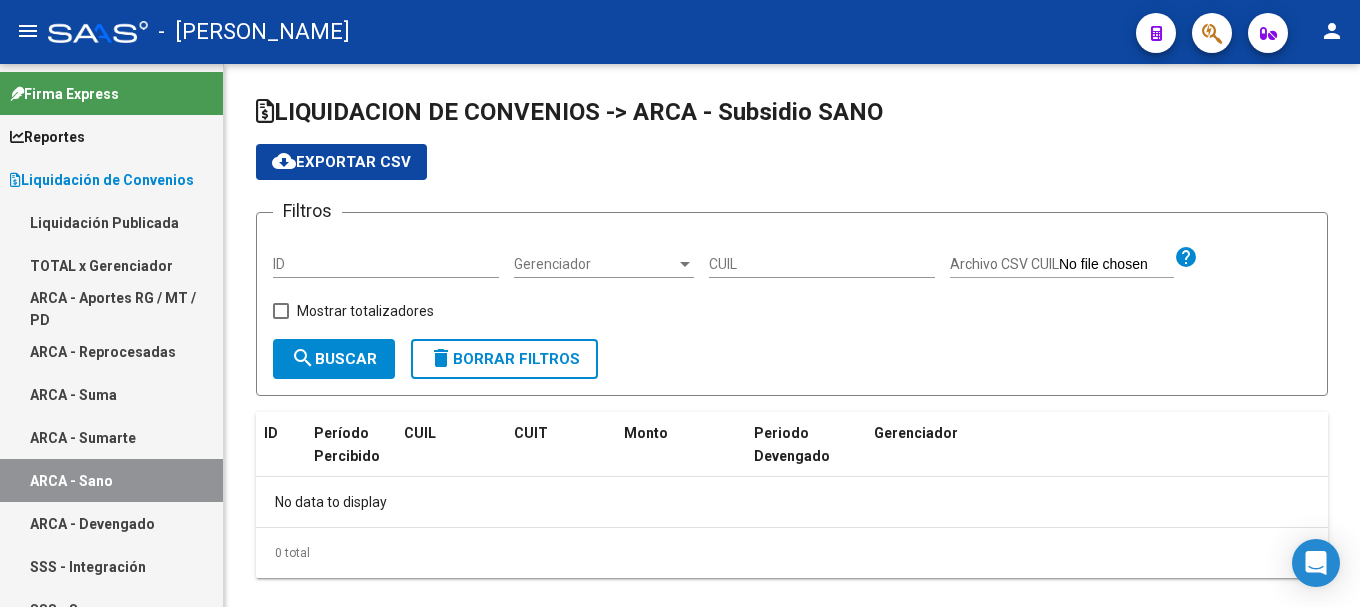 checkbox on "true" 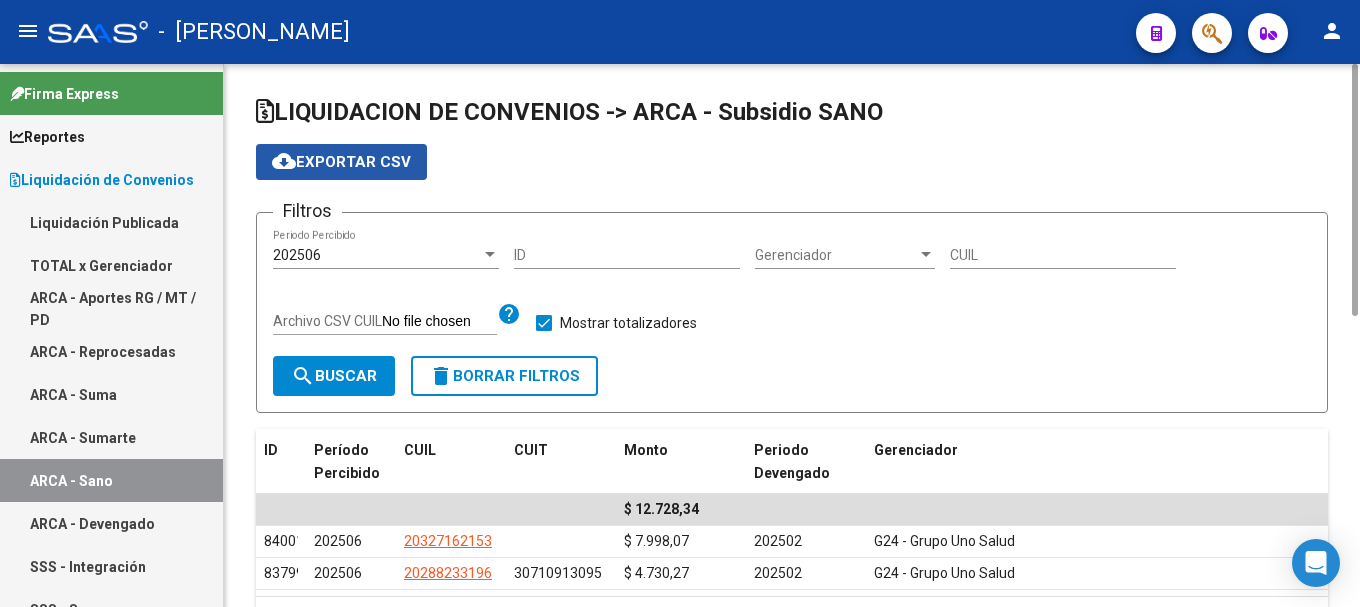 click on "cloud_download  Exportar CSV" 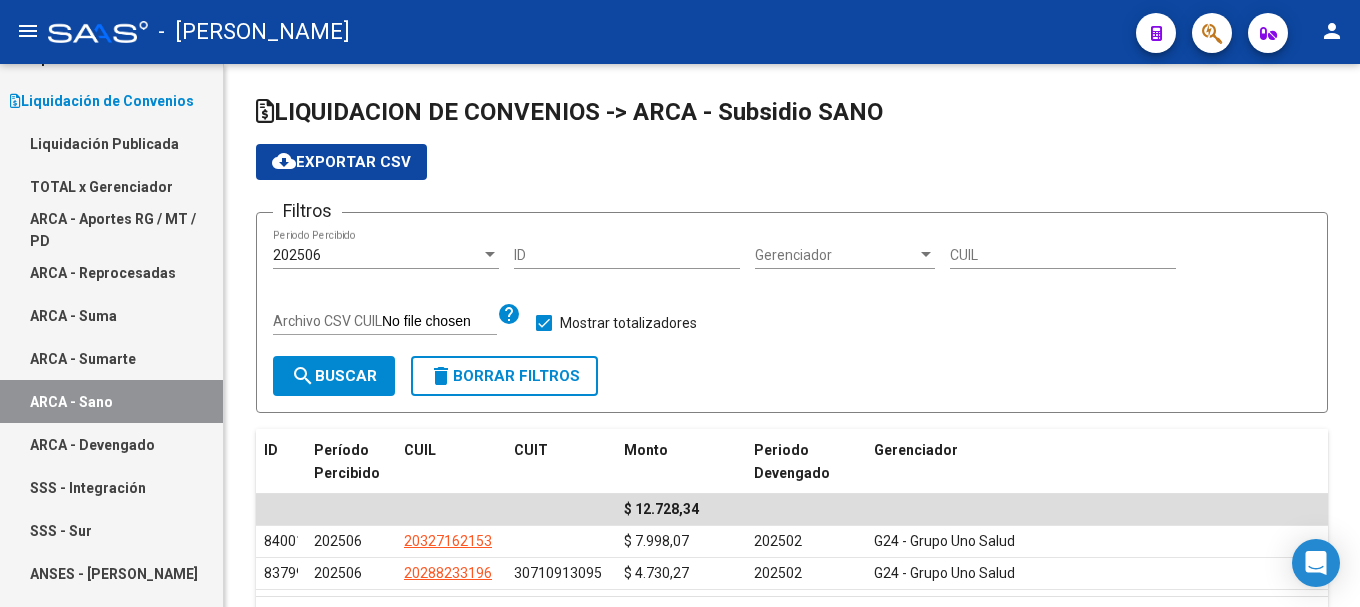 scroll, scrollTop: 0, scrollLeft: 0, axis: both 